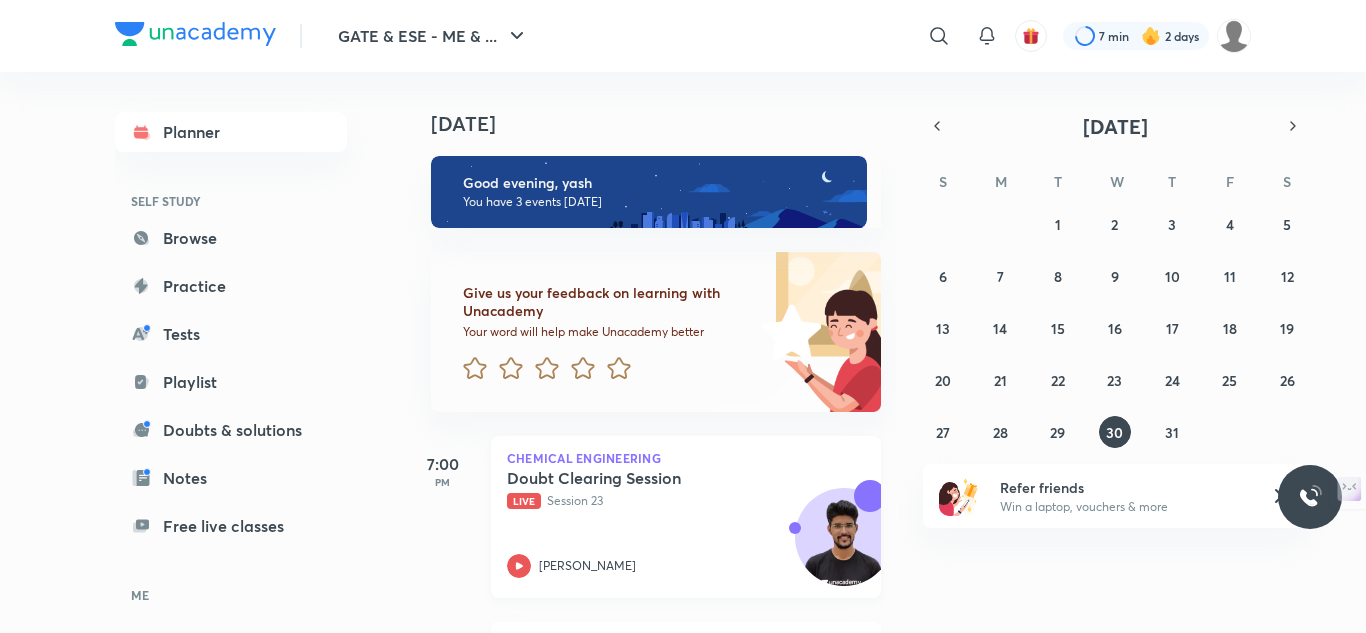 scroll, scrollTop: 0, scrollLeft: 0, axis: both 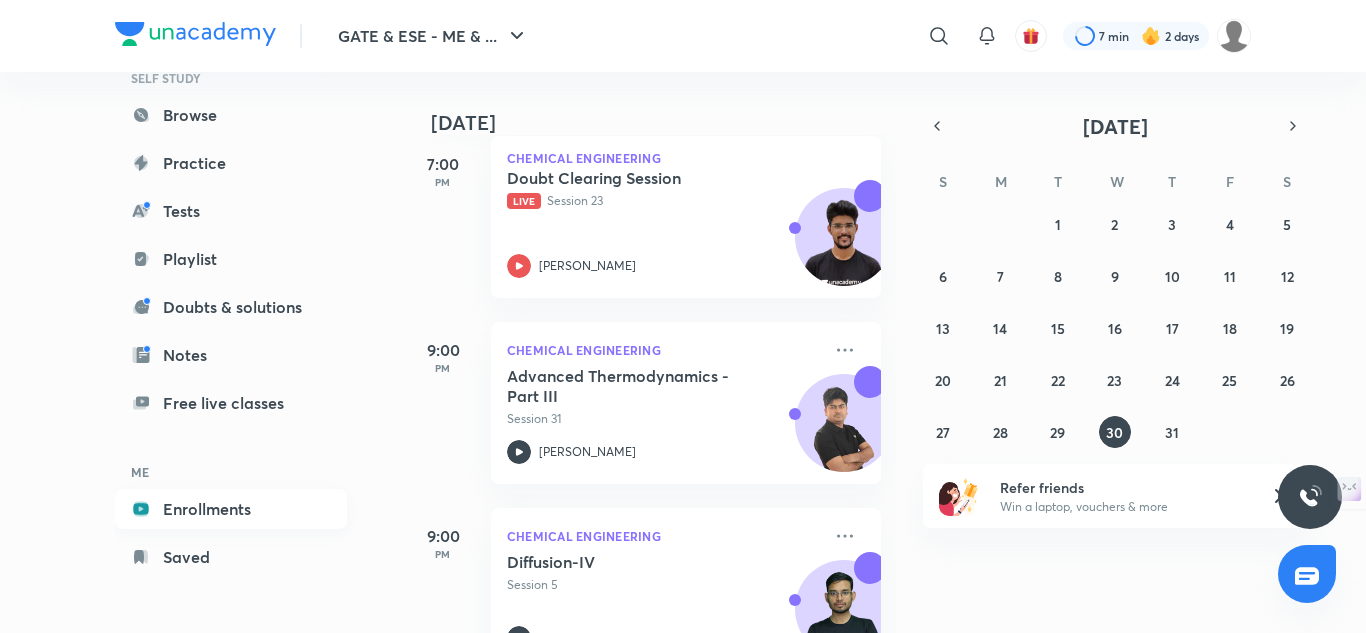 click on "Enrollments" at bounding box center (231, 509) 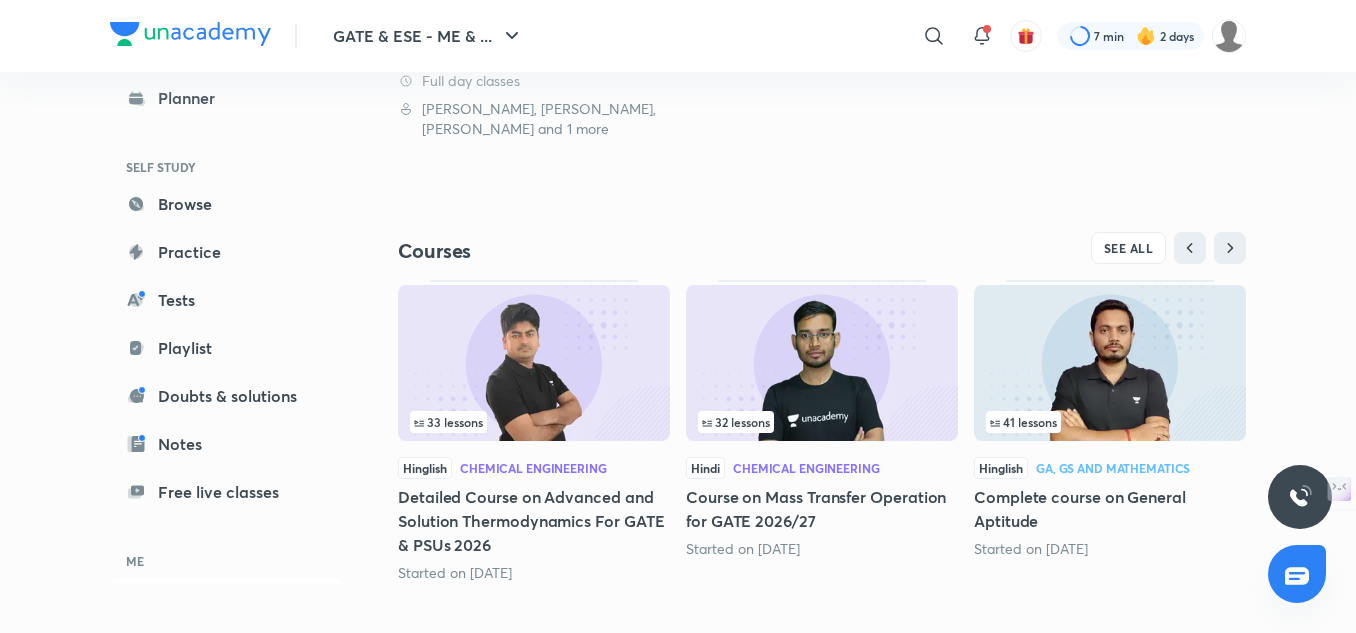 scroll, scrollTop: 564, scrollLeft: 0, axis: vertical 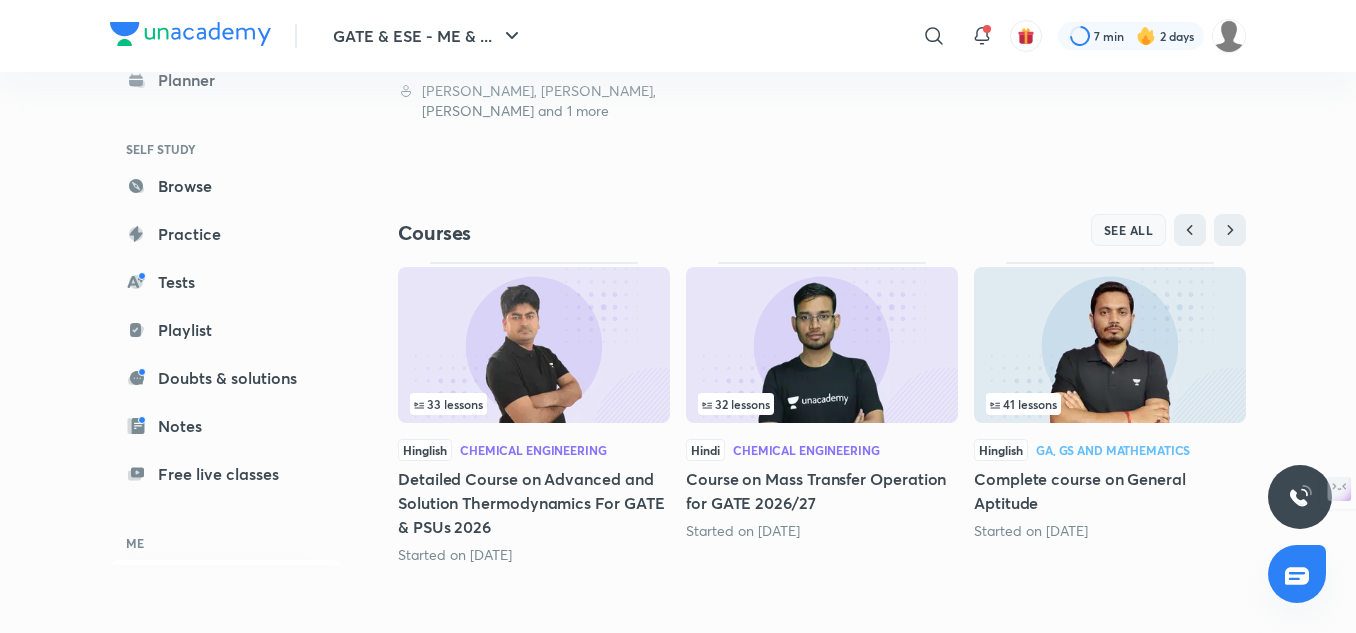 click on "SEE ALL" at bounding box center (1129, 230) 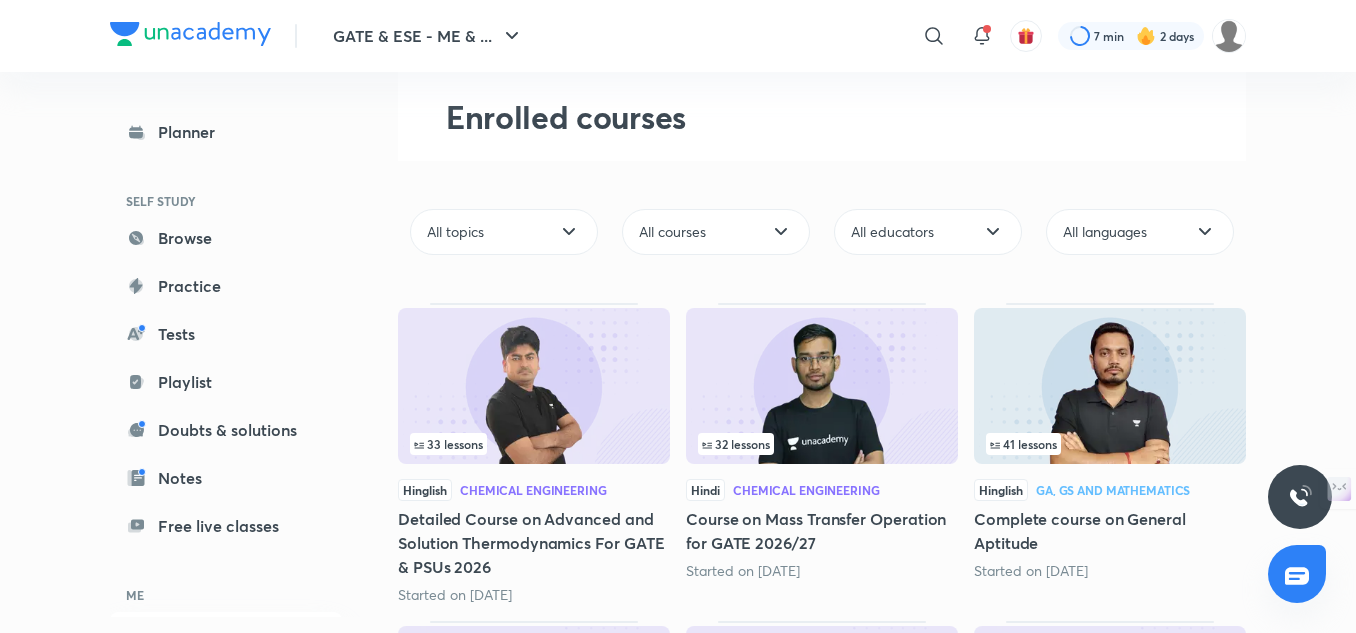 scroll, scrollTop: 500, scrollLeft: 0, axis: vertical 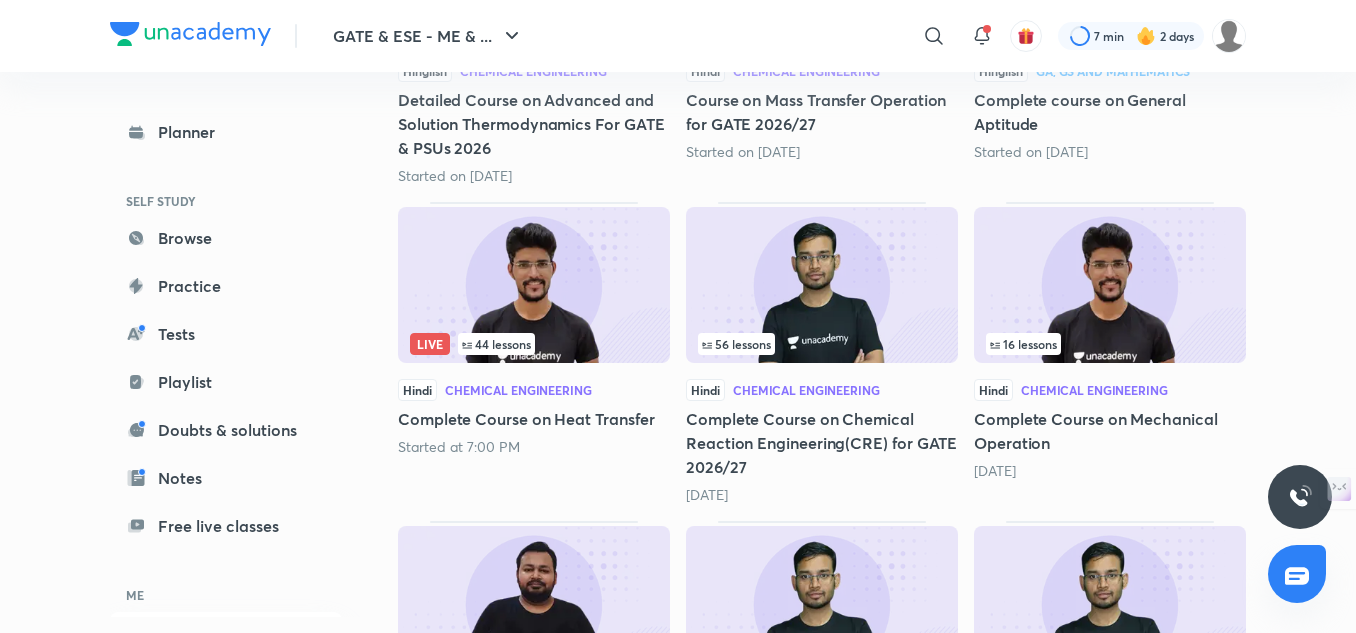 click at bounding box center (822, 285) 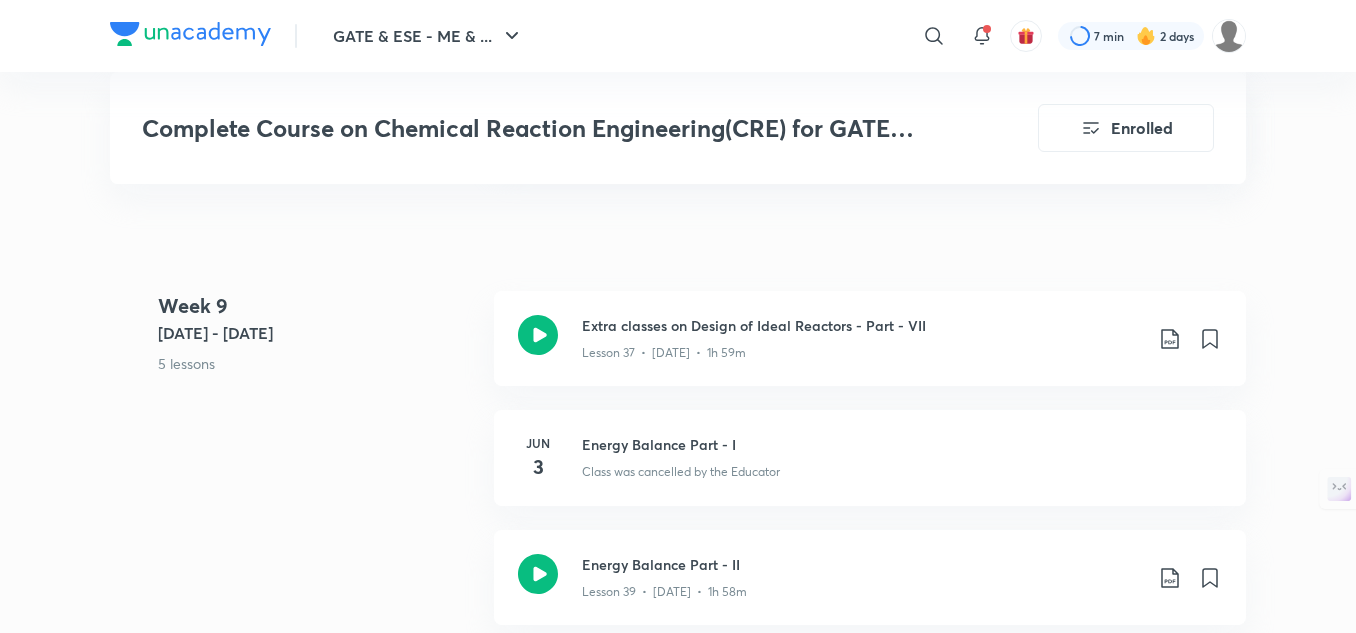 scroll, scrollTop: 6400, scrollLeft: 0, axis: vertical 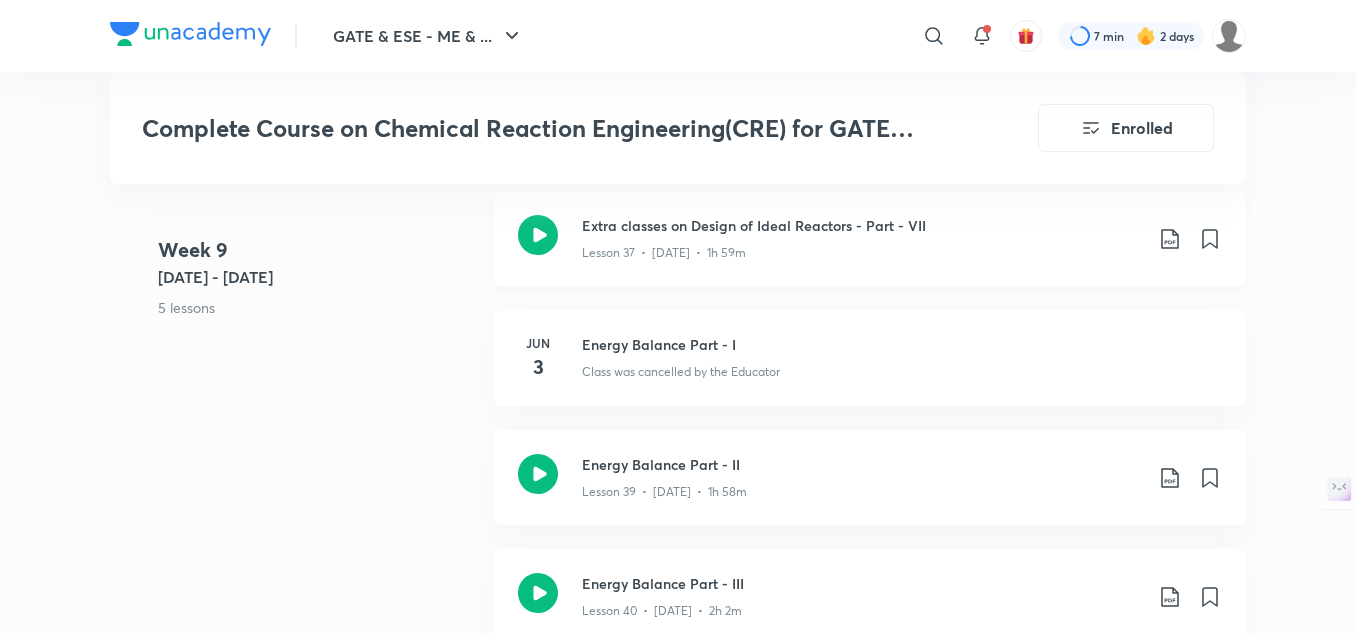 click on "Extra classes on Design of Ideal Reactors - Part - VII Lesson 37  •  [DATE]  •  1h 59m" at bounding box center [870, 238] 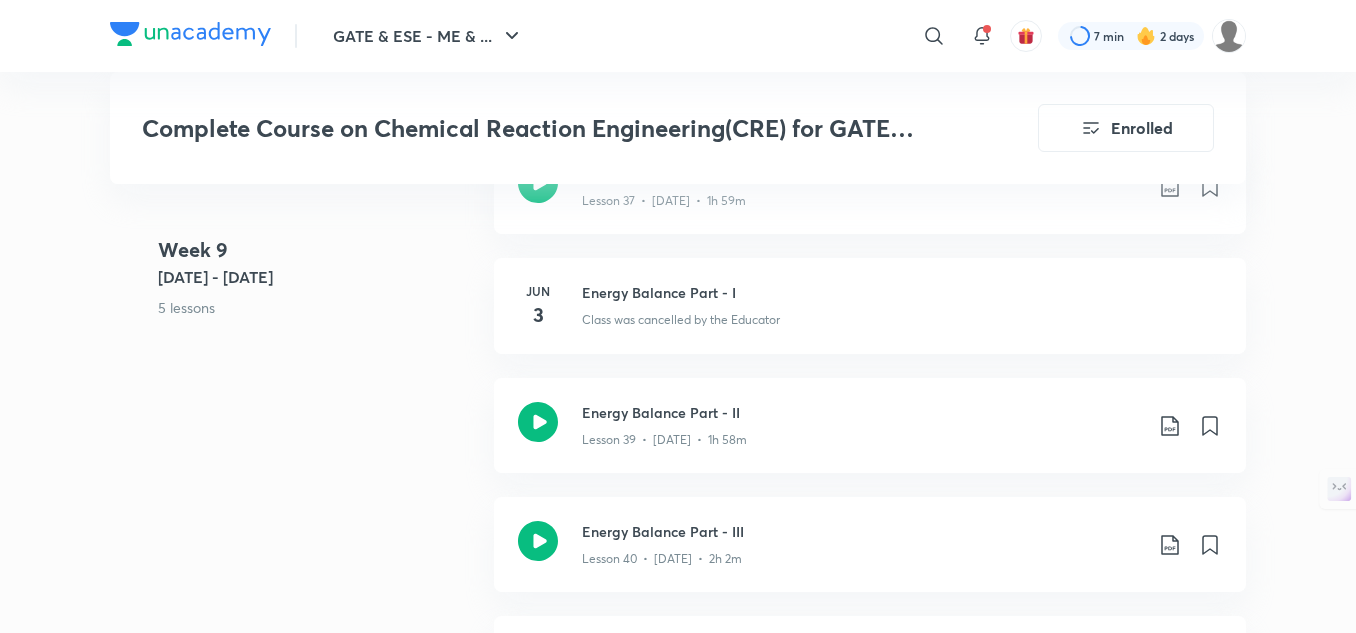 scroll, scrollTop: 6500, scrollLeft: 0, axis: vertical 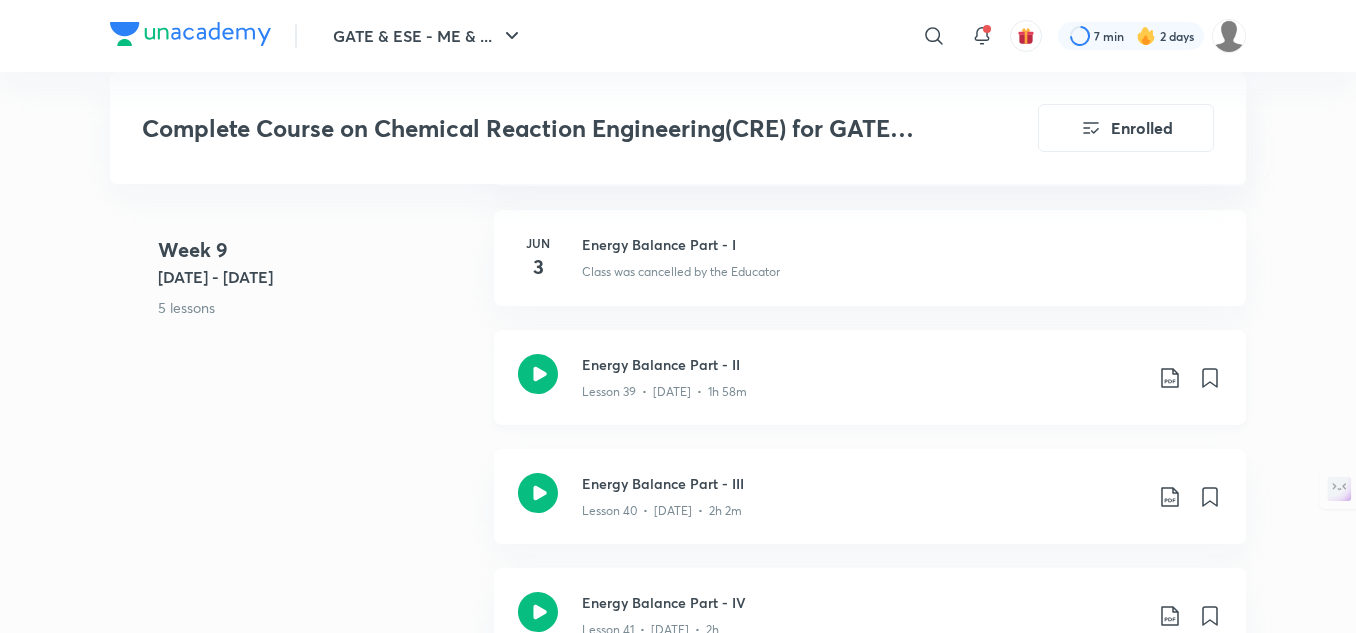 click on "Lesson 39  •  [DATE]  •  1h 58m" at bounding box center [862, -5236] 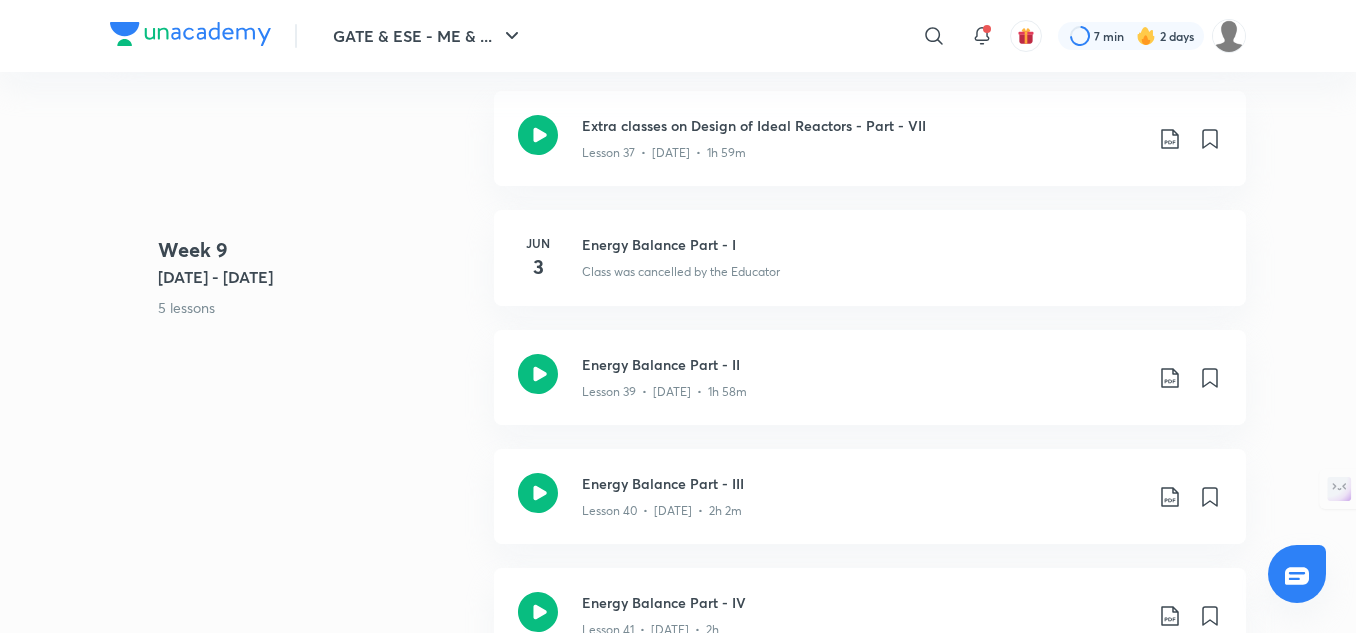 scroll, scrollTop: 0, scrollLeft: 0, axis: both 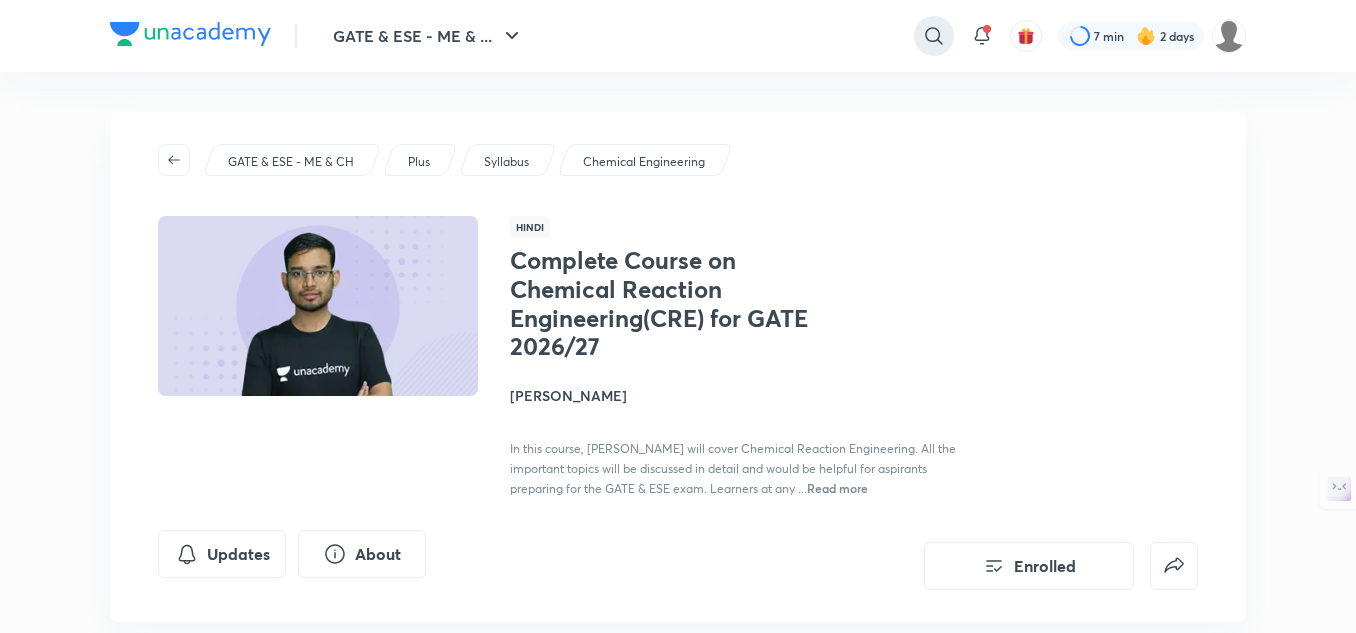 click 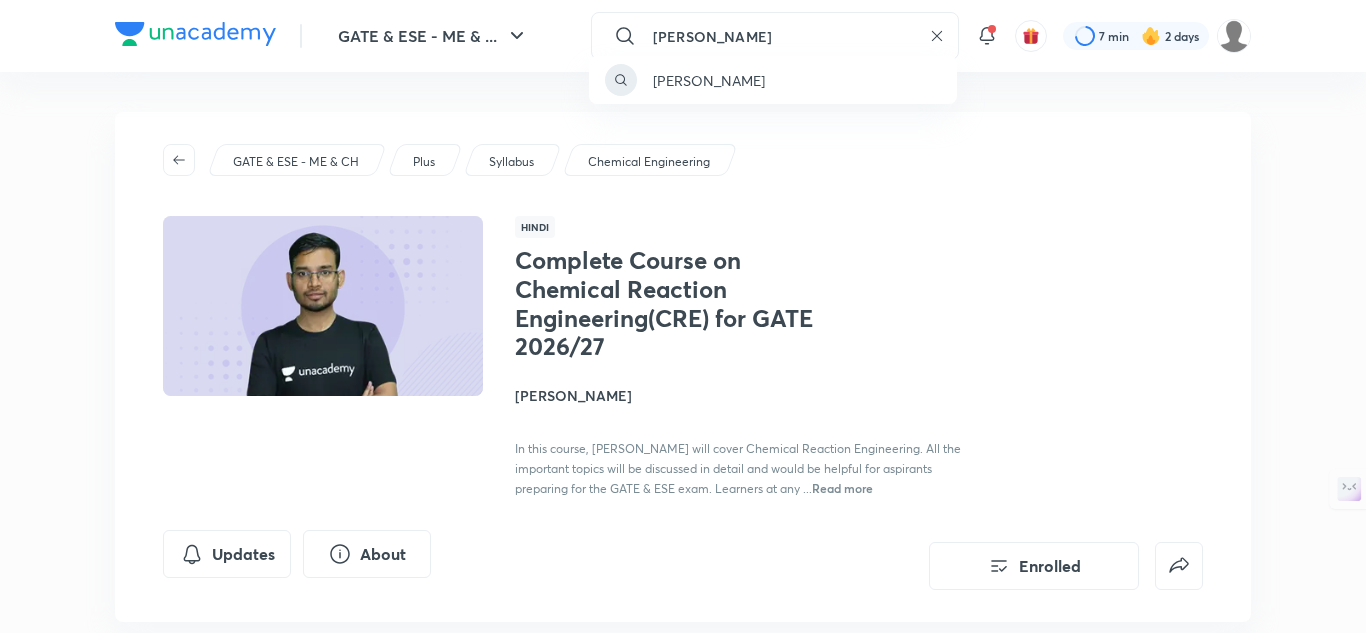 type on "[PERSON_NAME]" 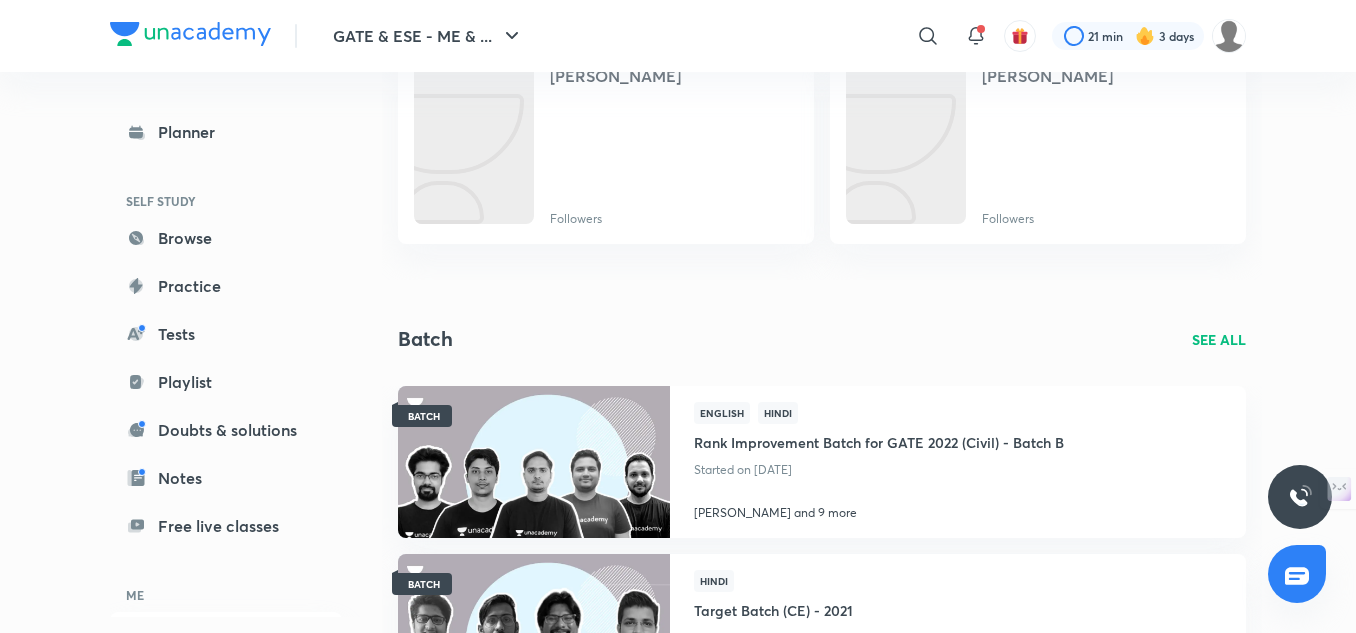 scroll, scrollTop: 100, scrollLeft: 0, axis: vertical 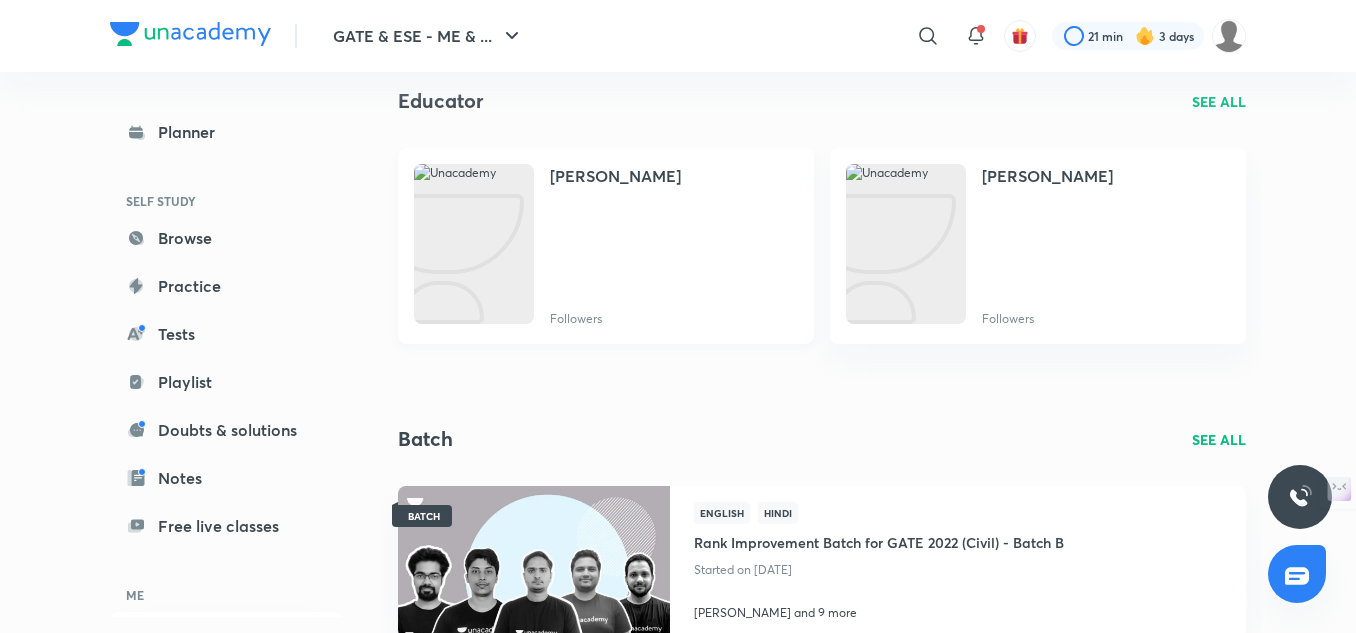 click on "[PERSON_NAME]" at bounding box center (615, 176) 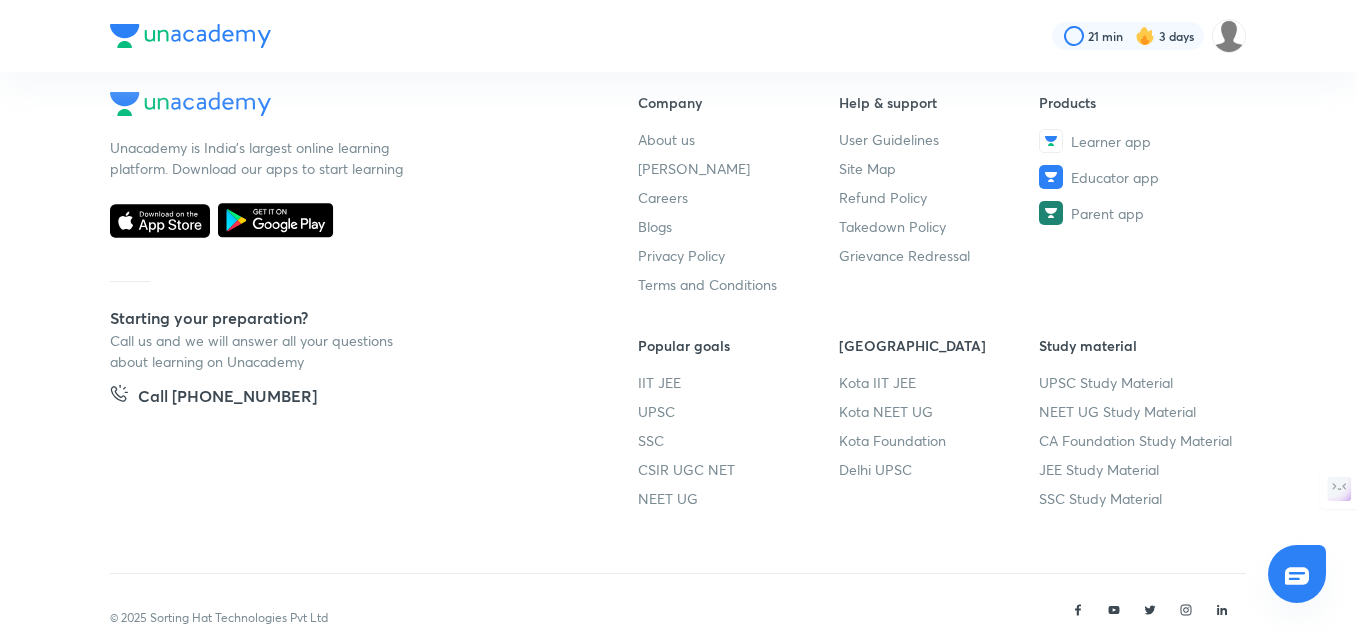 scroll, scrollTop: 0, scrollLeft: 0, axis: both 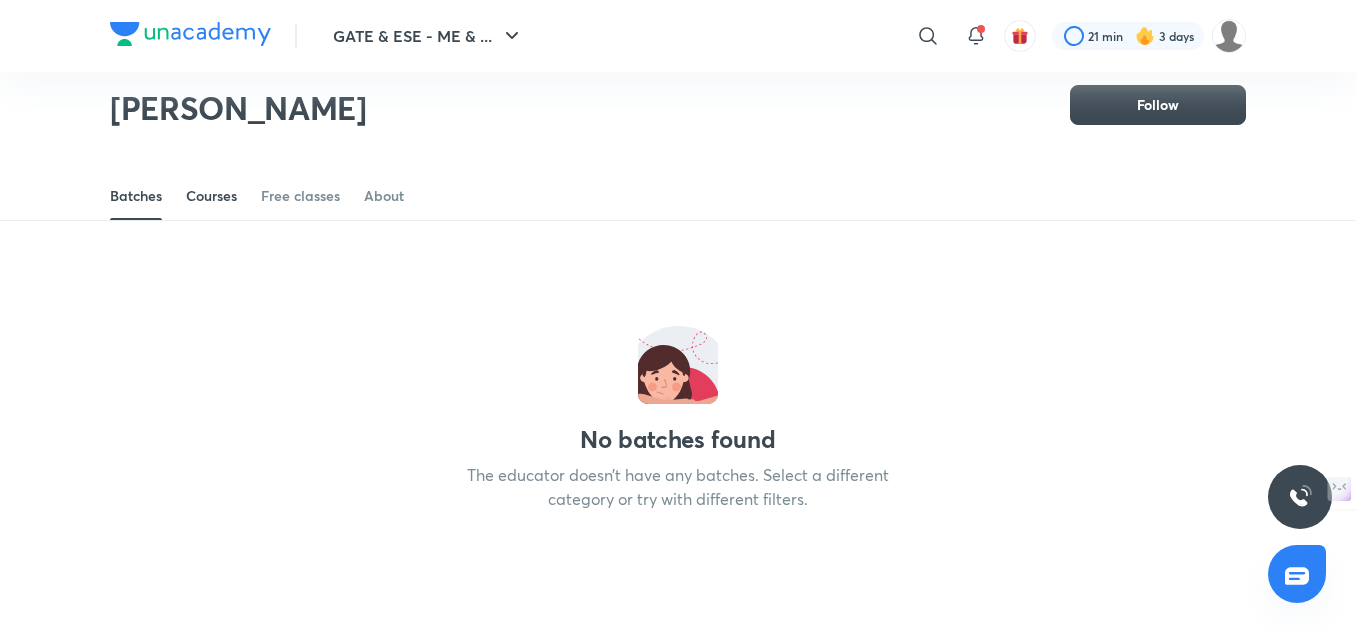 click on "Courses" at bounding box center [211, 196] 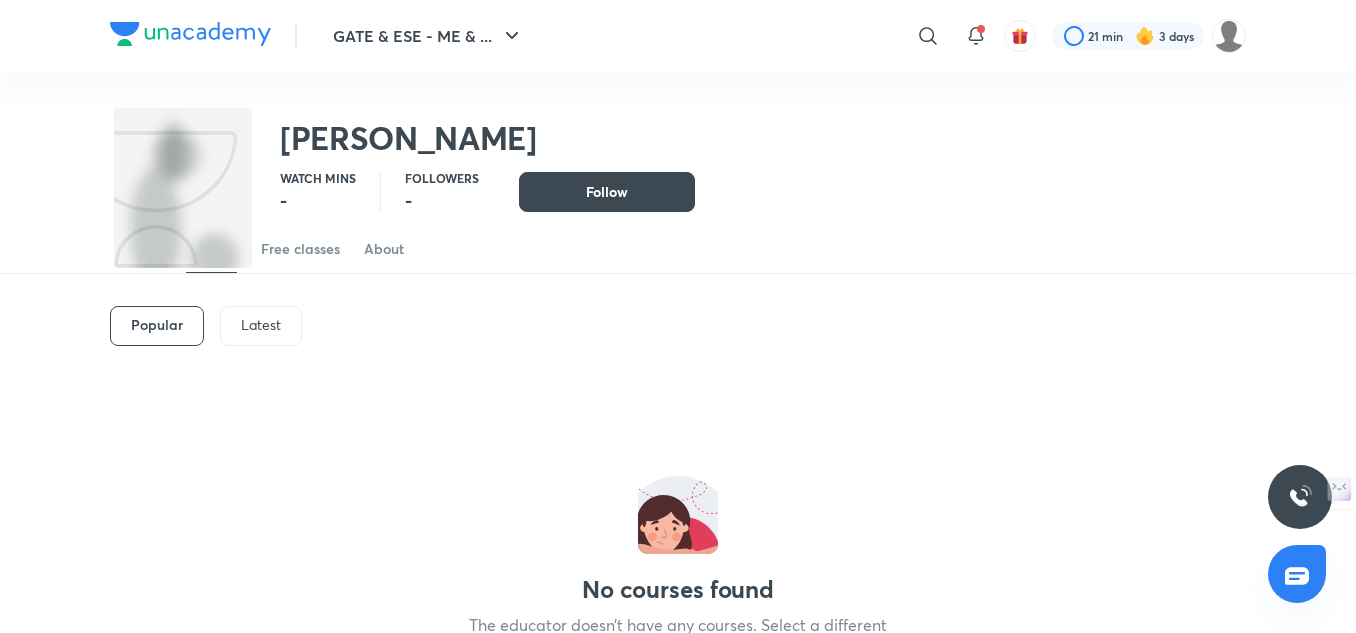 scroll, scrollTop: 60, scrollLeft: 0, axis: vertical 